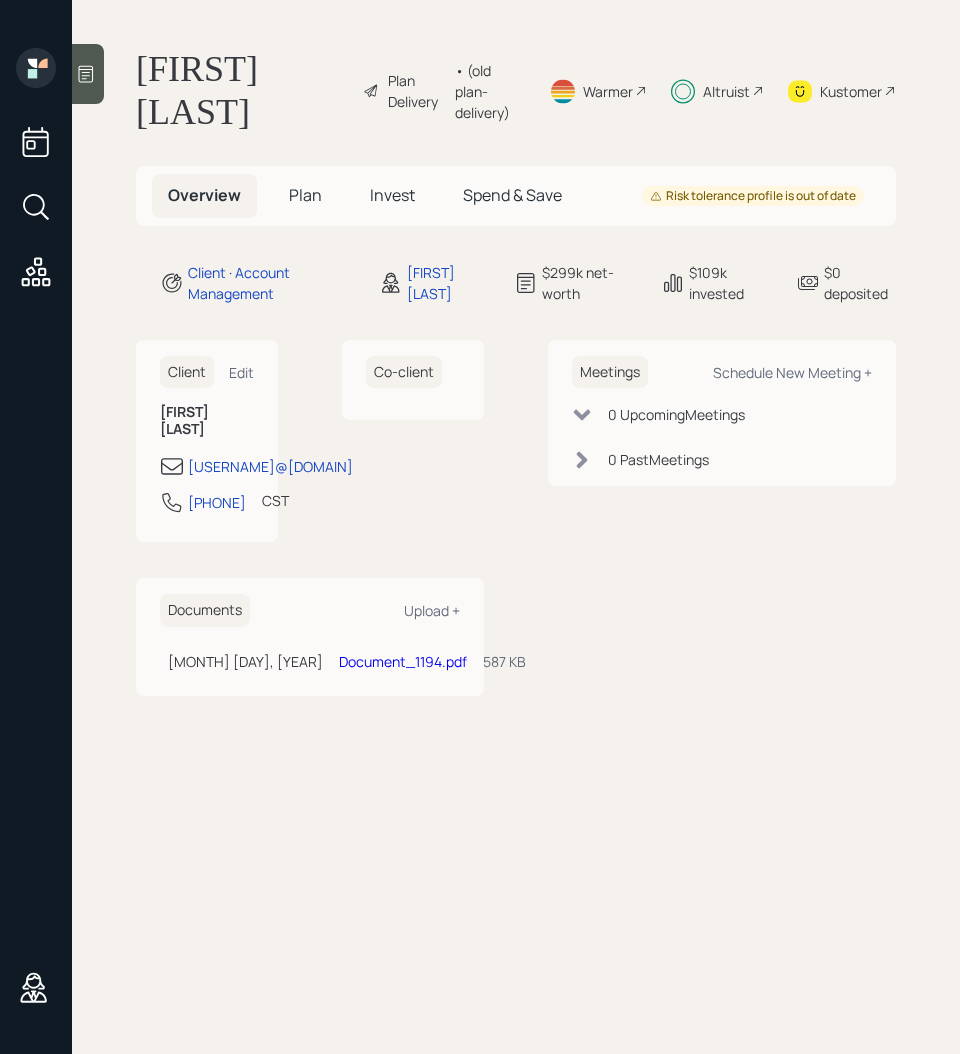 scroll, scrollTop: 0, scrollLeft: 0, axis: both 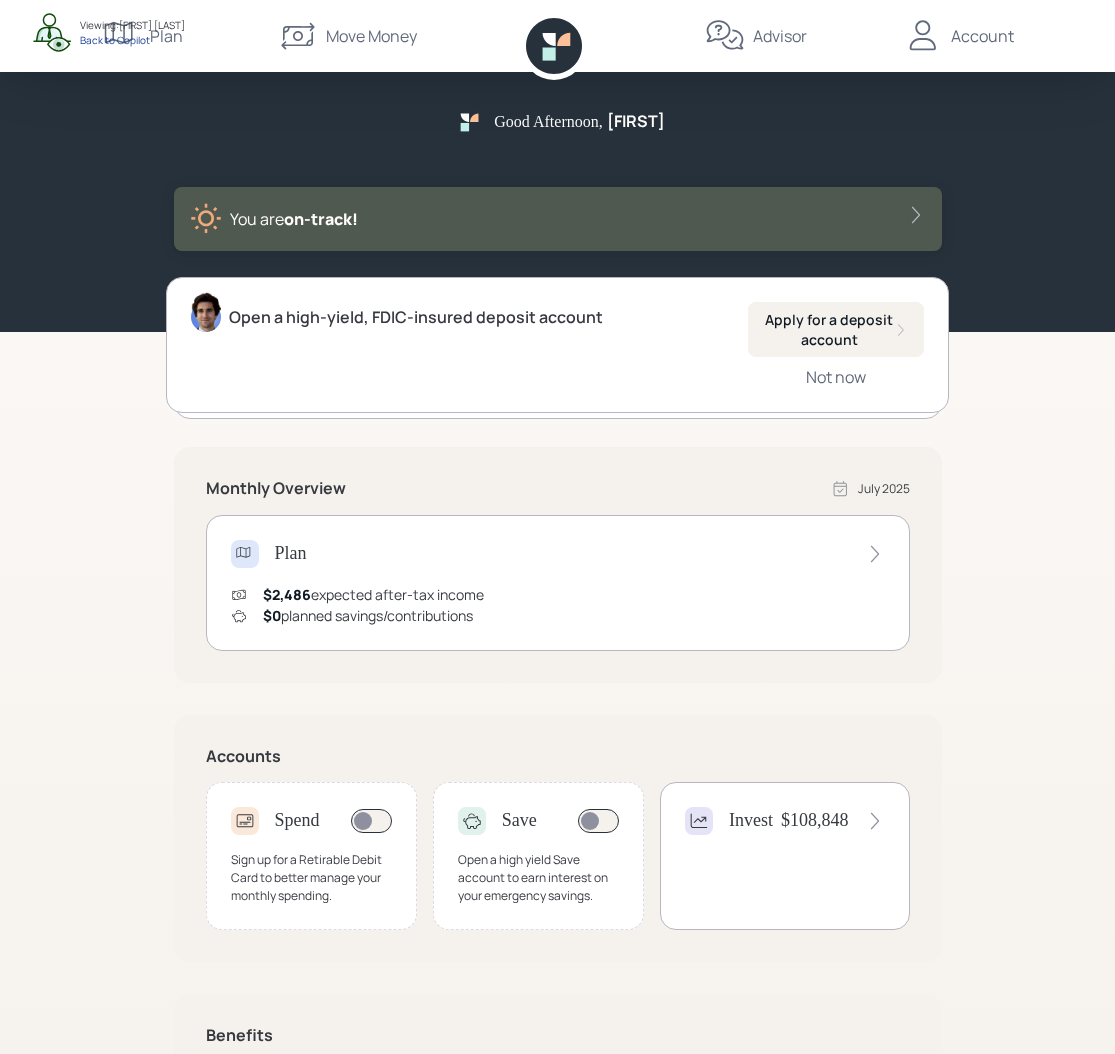click on "Back to Copilot" at bounding box center [132, 40] 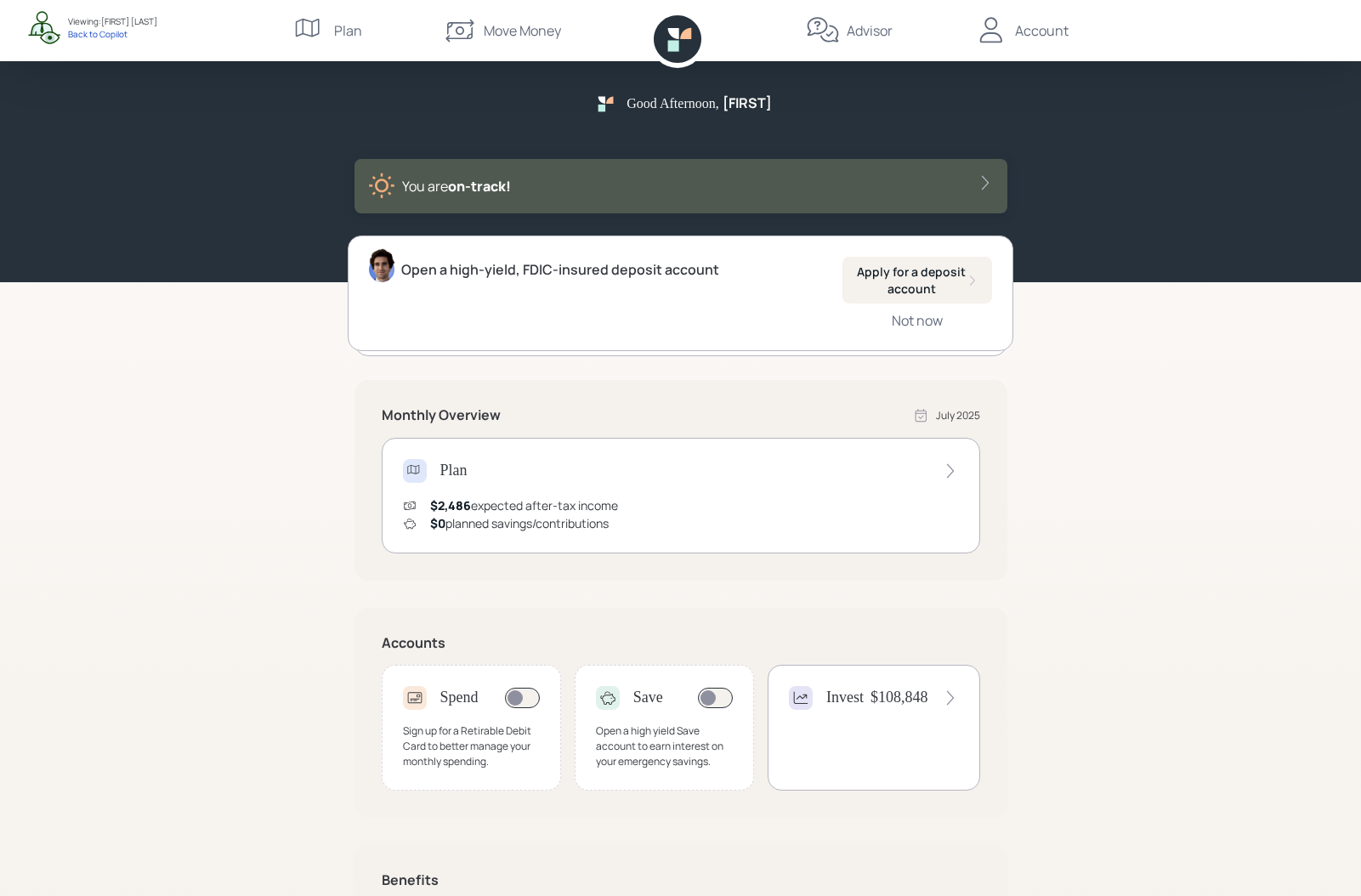 click on "Plan" at bounding box center (348, 31) 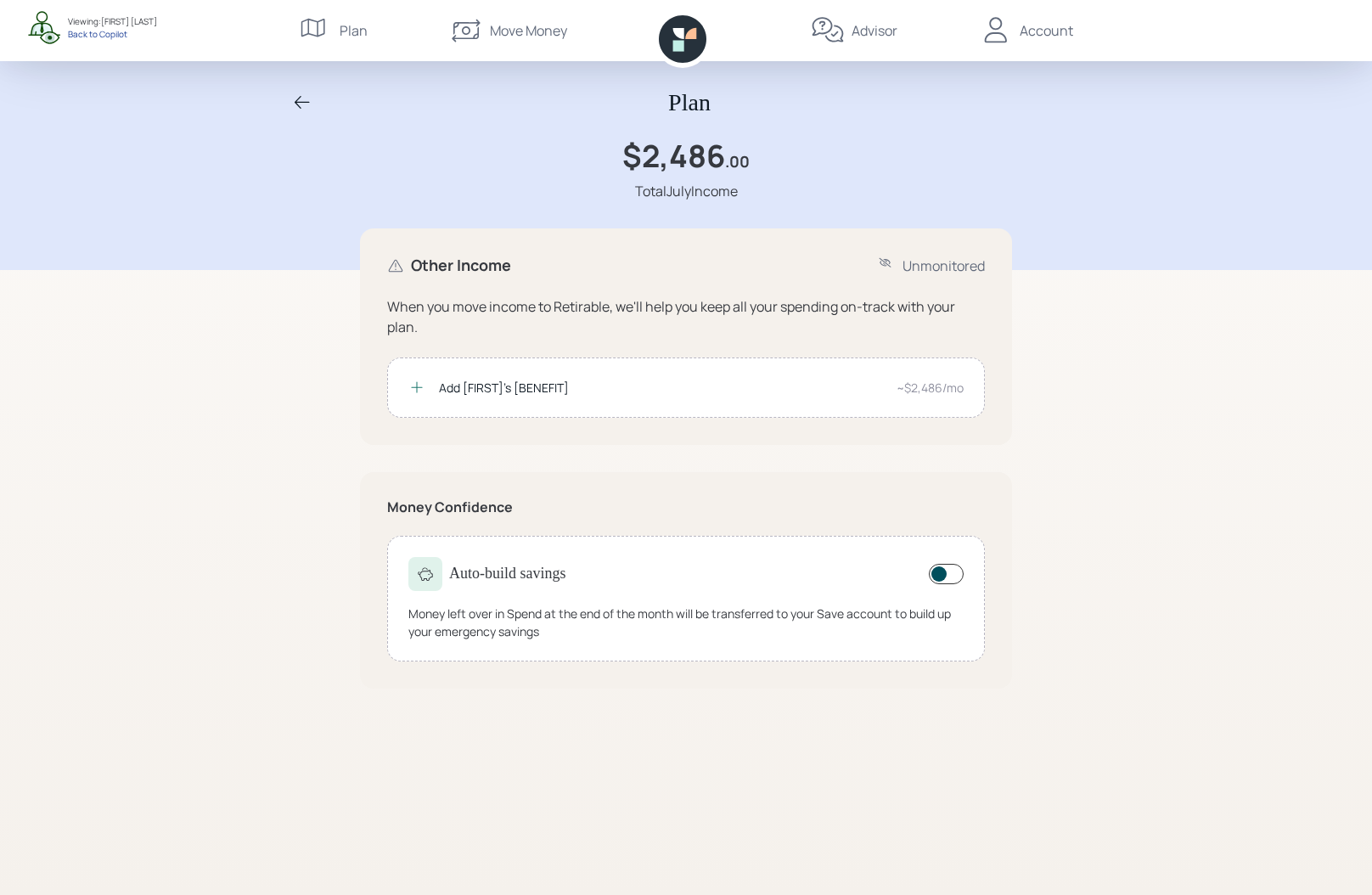 click on "Back to Copilot" at bounding box center (112, 34) 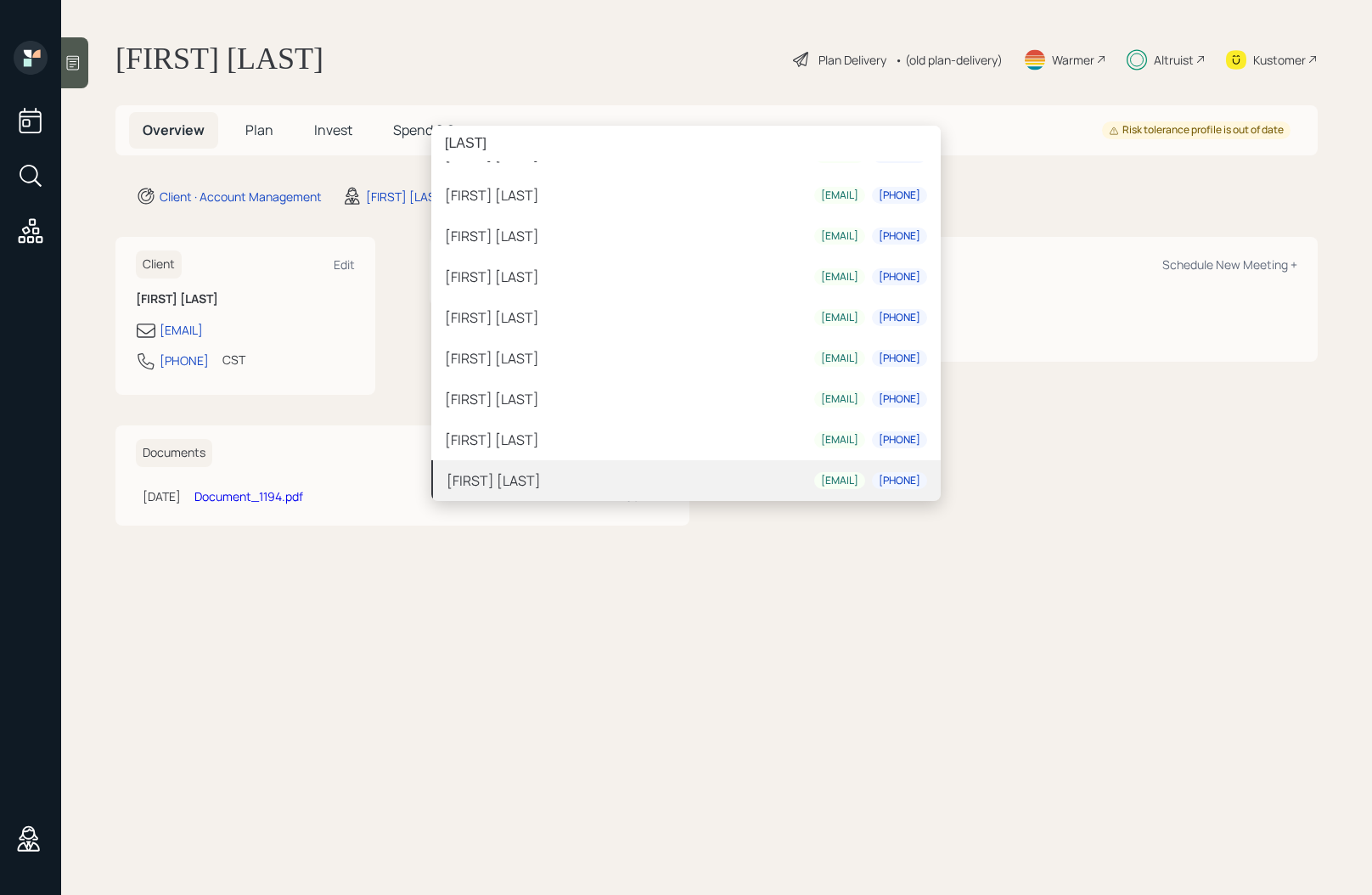 scroll, scrollTop: 552, scrollLeft: 0, axis: vertical 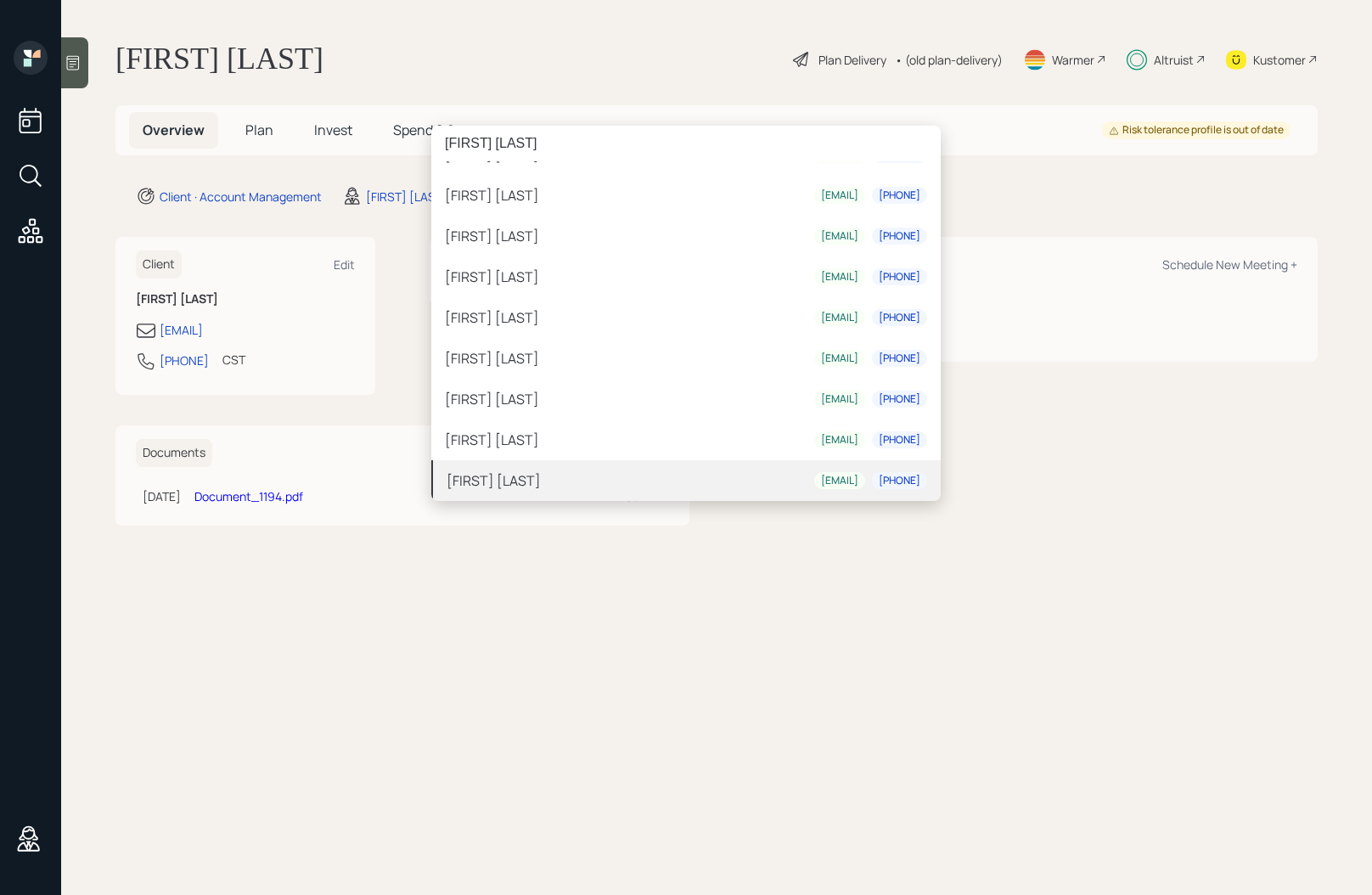 type on "[FIRST] [LAST]" 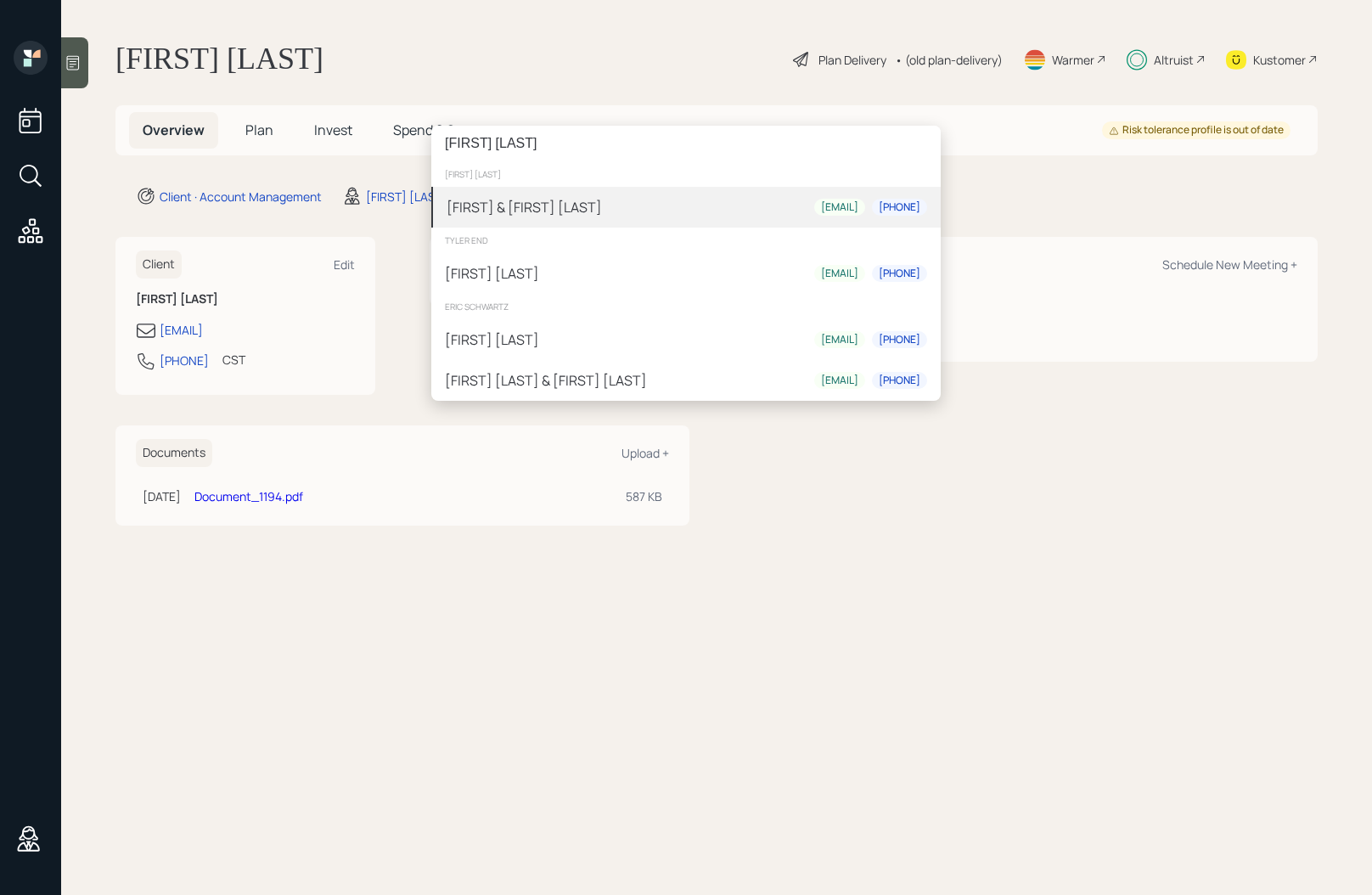 type on "[FIRST] [LAST]" 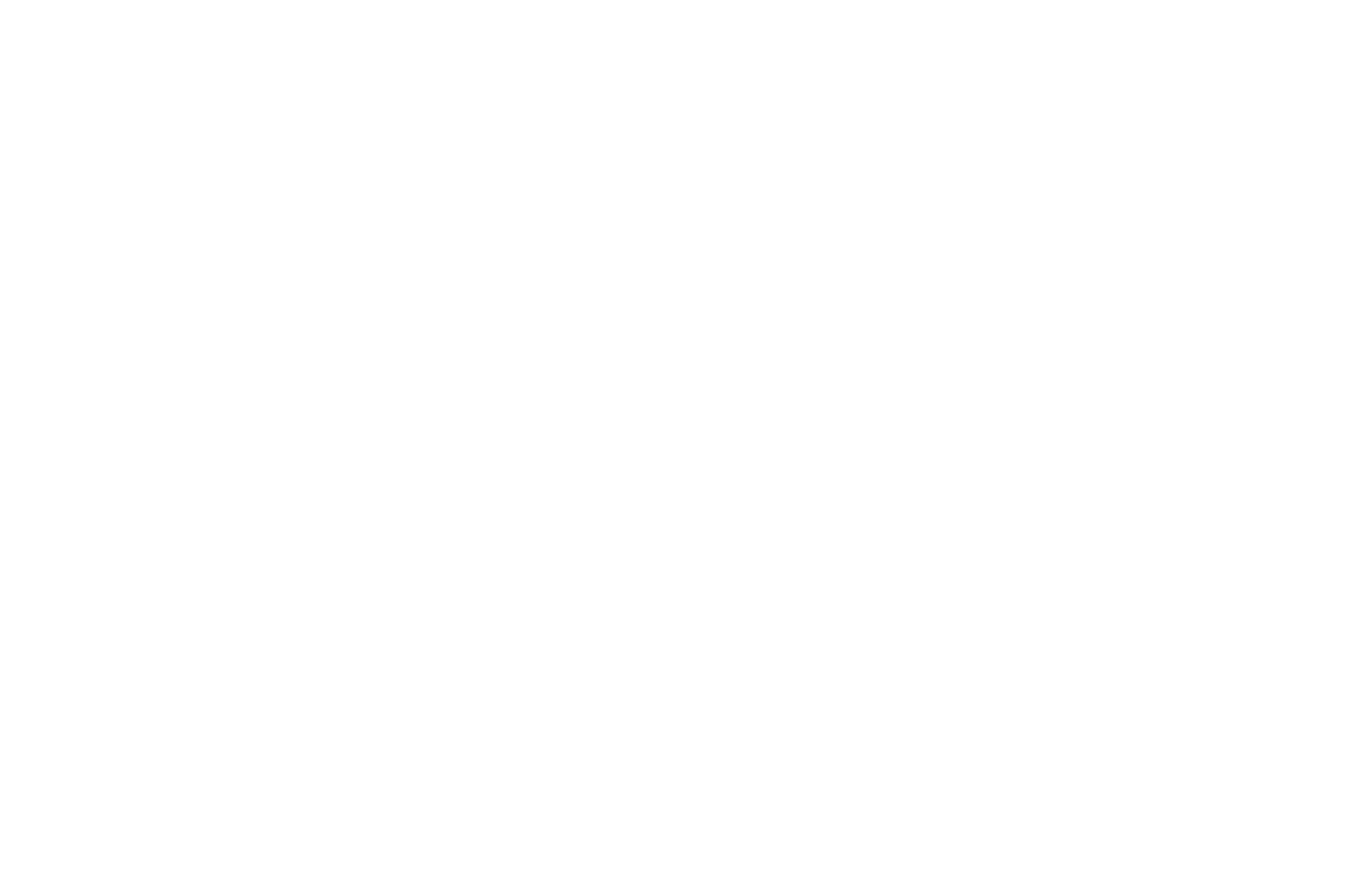 scroll, scrollTop: 0, scrollLeft: 0, axis: both 